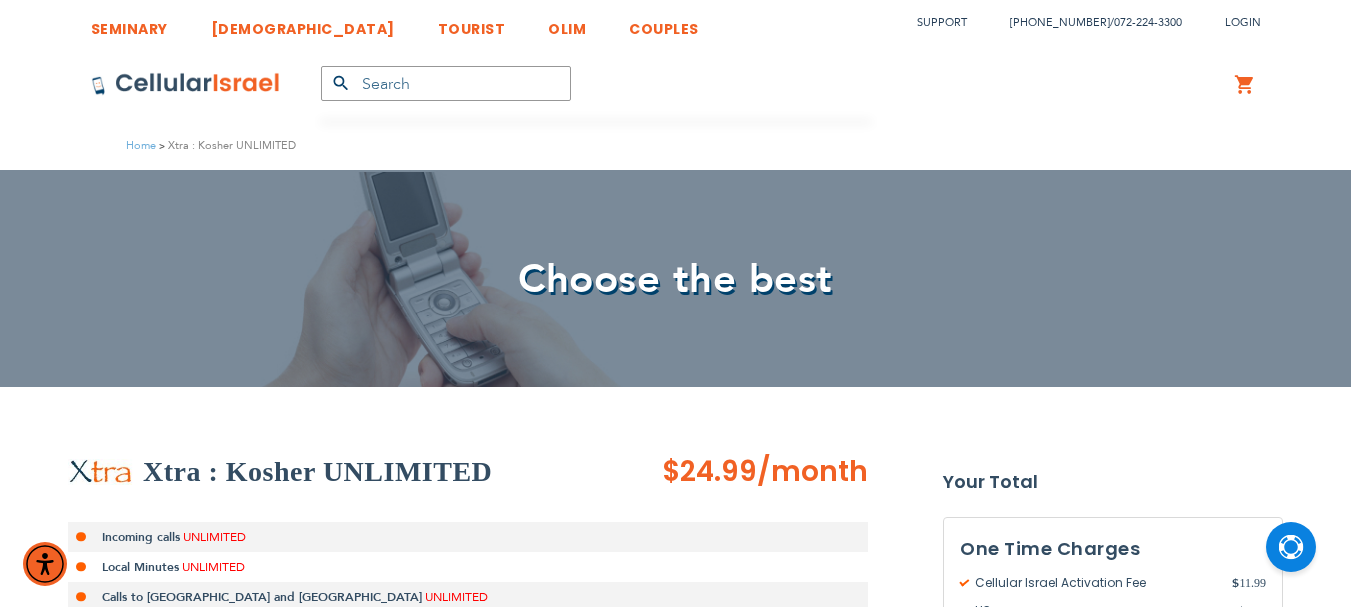 scroll, scrollTop: 0, scrollLeft: 0, axis: both 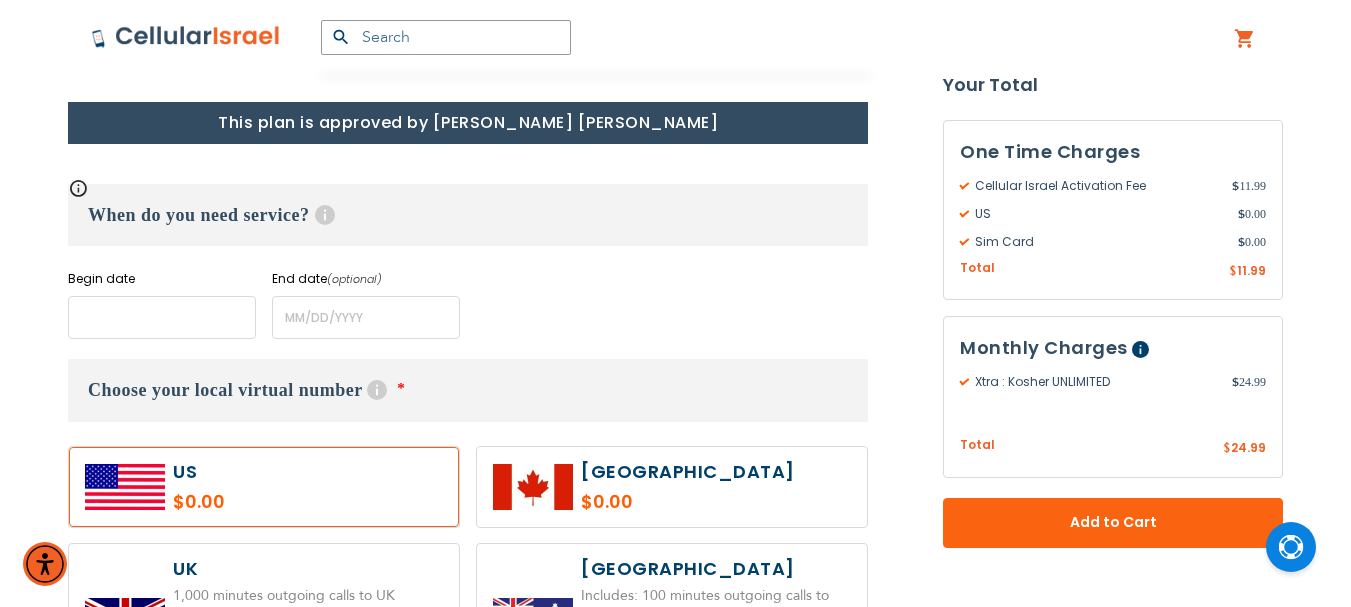 click at bounding box center (162, 317) 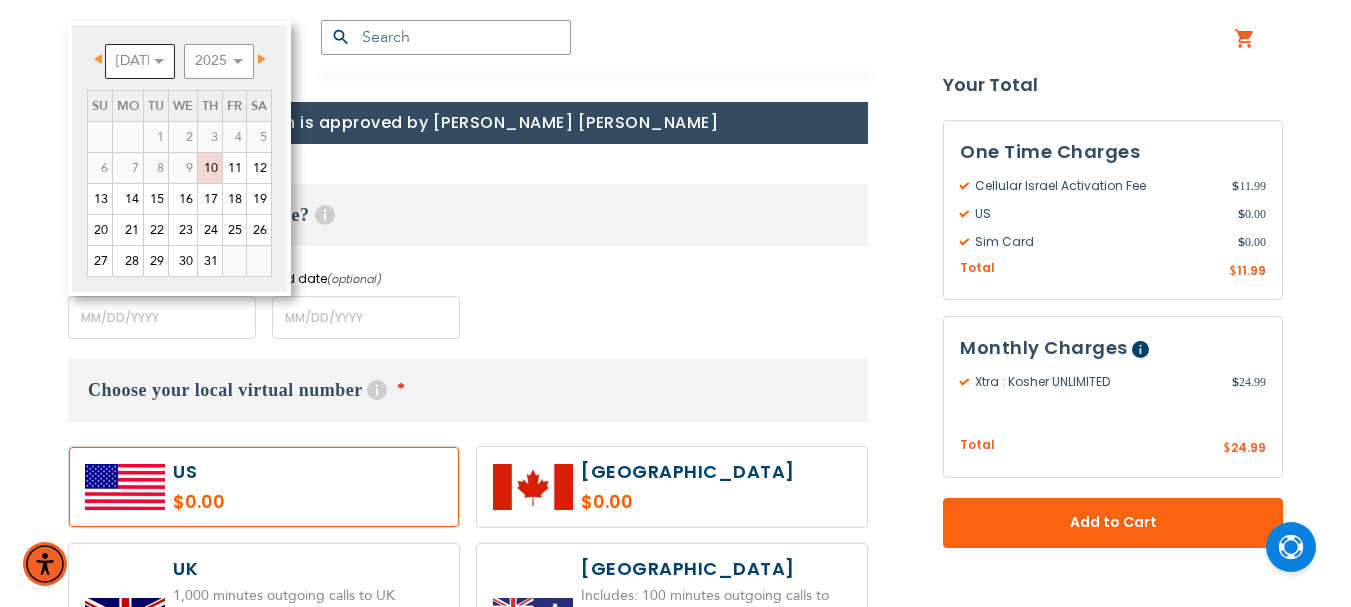click on "[DATE] Aug Sep Oct Nov Dec" at bounding box center [140, 61] 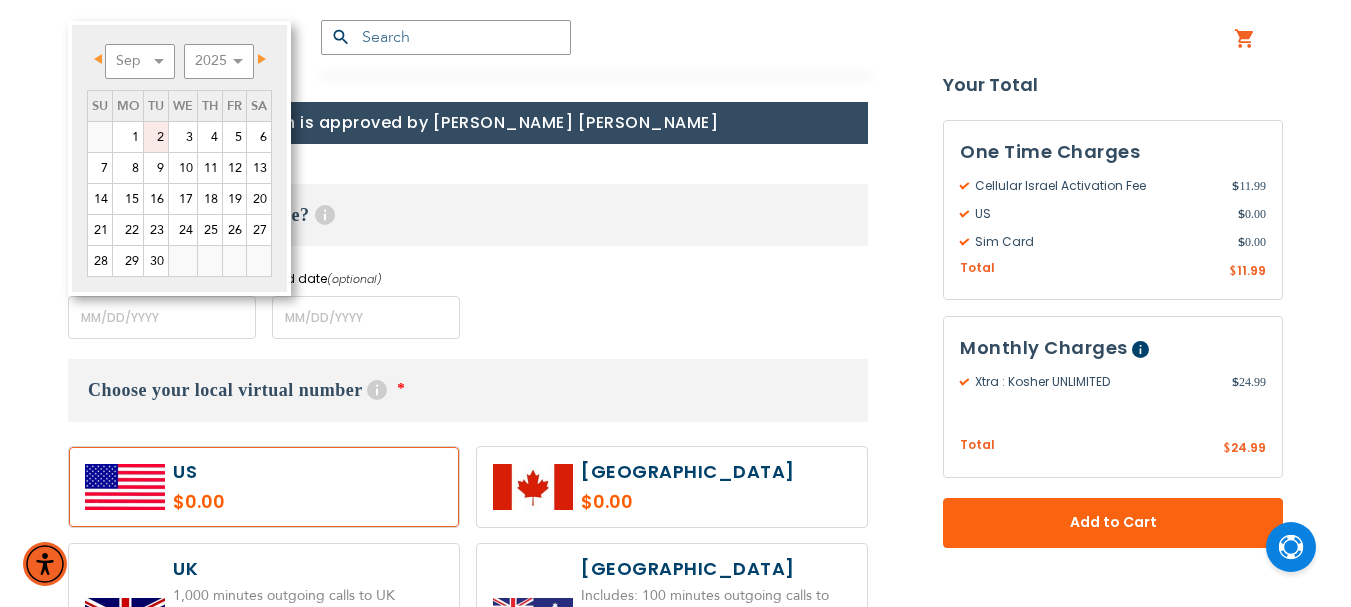 click on "2" at bounding box center [156, 137] 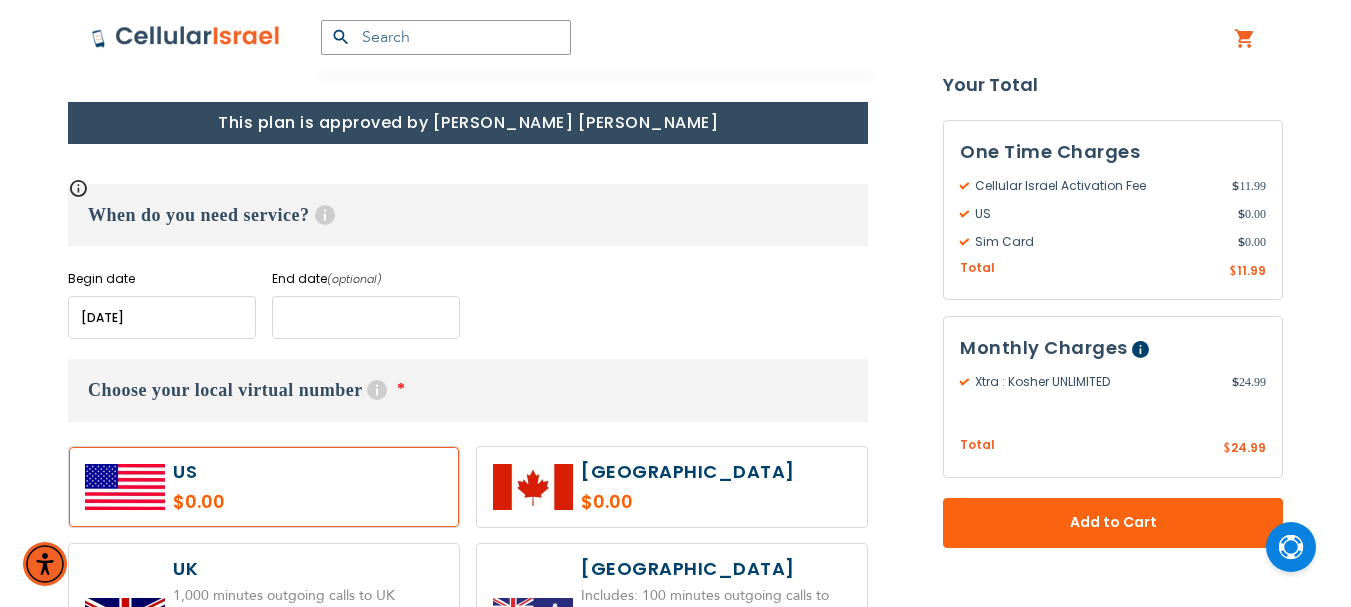 click at bounding box center (366, 317) 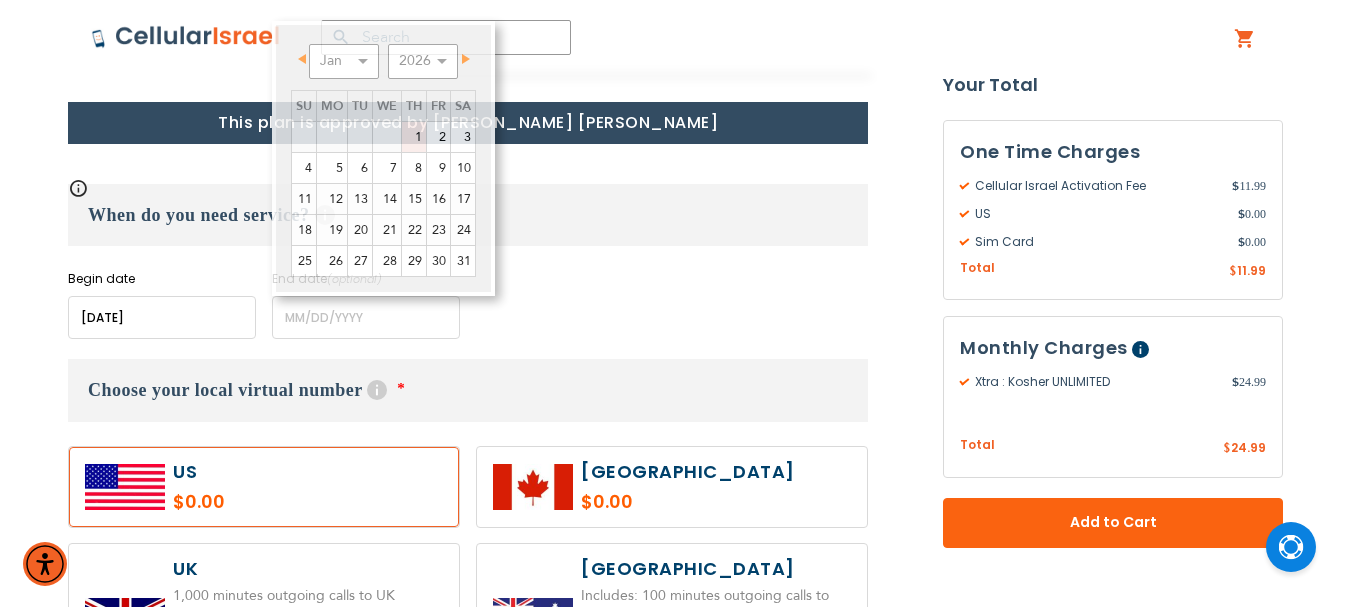 click on "Begin date
Please enter Start Date
End date (optional)
Please enter End Date
Long term plans must be at least 4 months long" at bounding box center (468, 304) 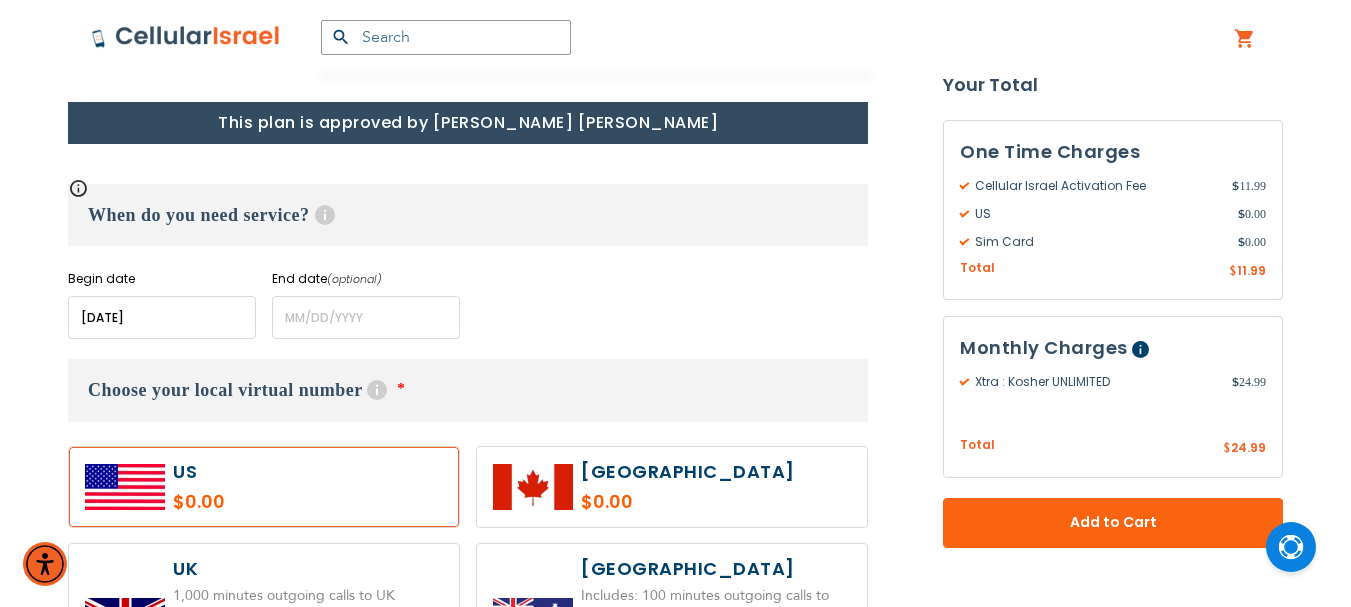 drag, startPoint x: 464, startPoint y: 517, endPoint x: 464, endPoint y: 537, distance: 20 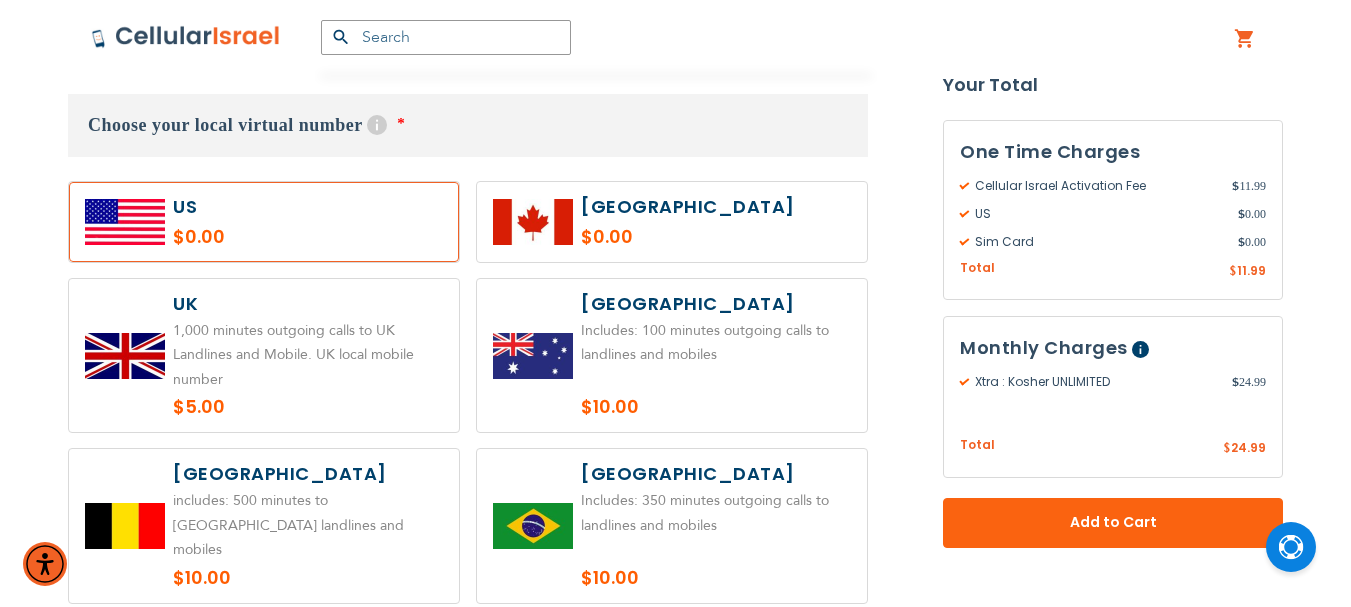 scroll, scrollTop: 1100, scrollLeft: 0, axis: vertical 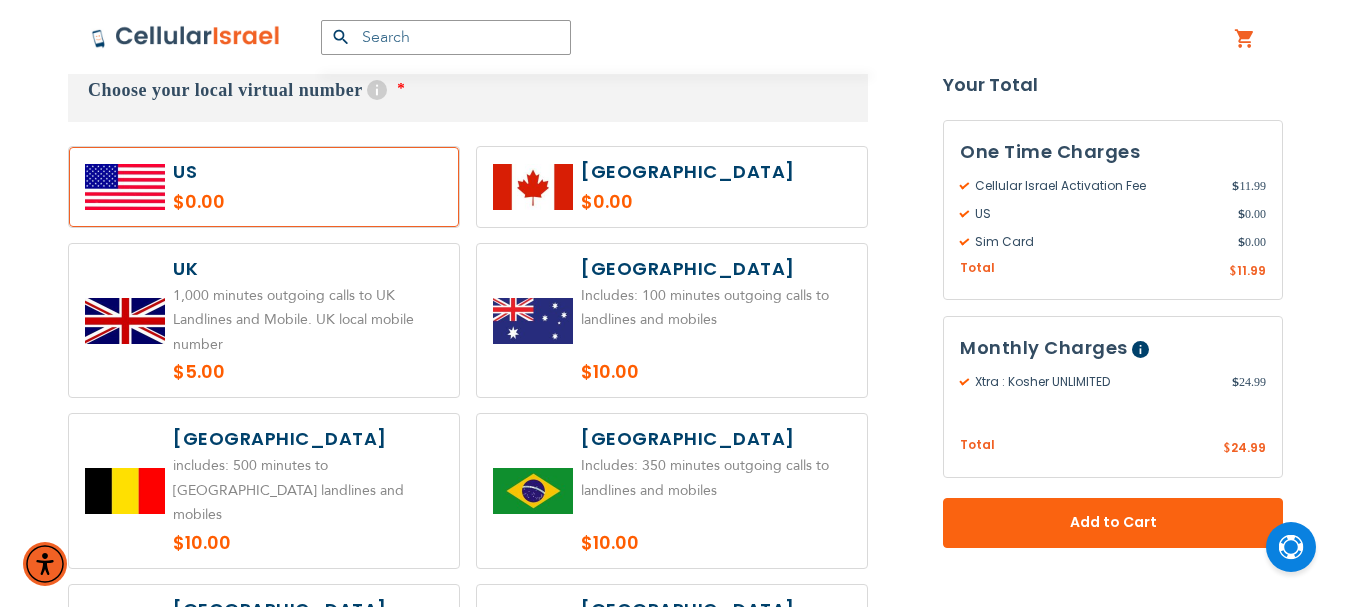 drag, startPoint x: 445, startPoint y: 233, endPoint x: 433, endPoint y: 233, distance: 12 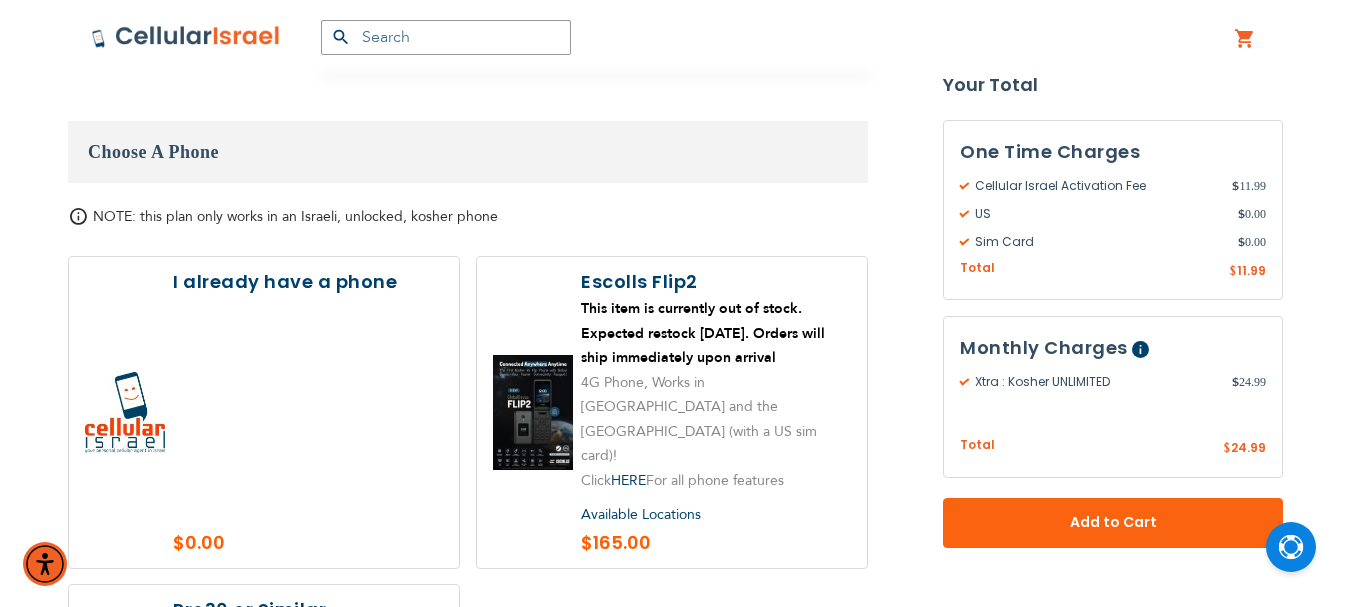 scroll, scrollTop: 2500, scrollLeft: 0, axis: vertical 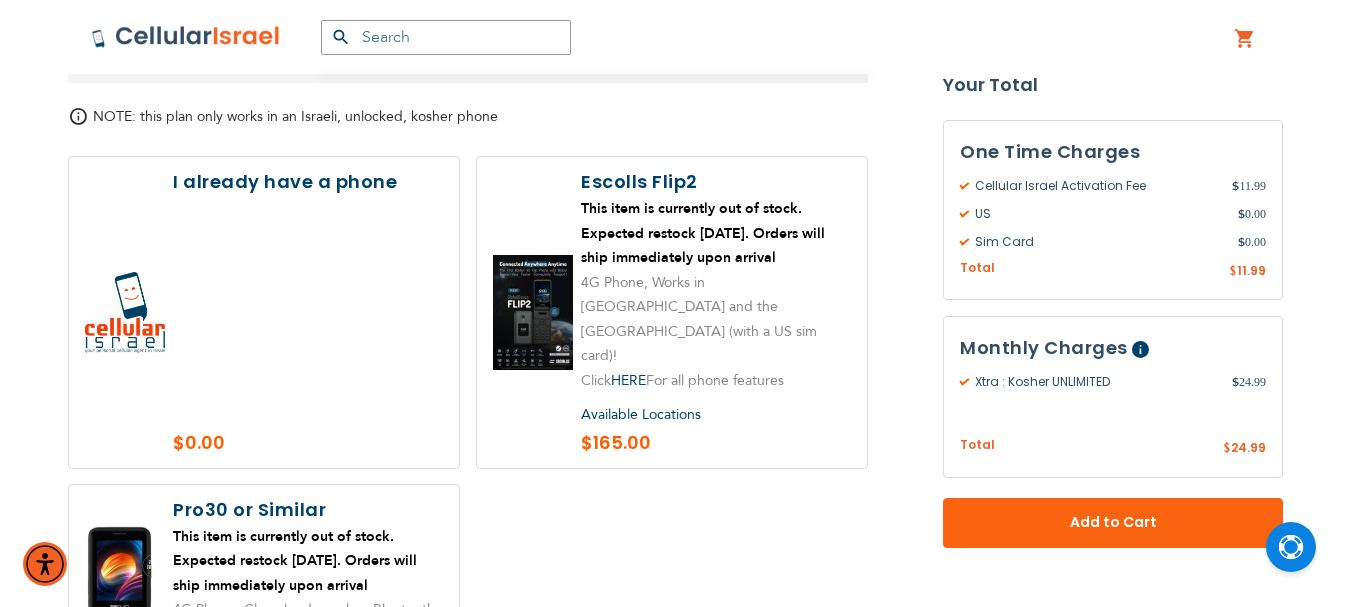 click at bounding box center (264, 312) 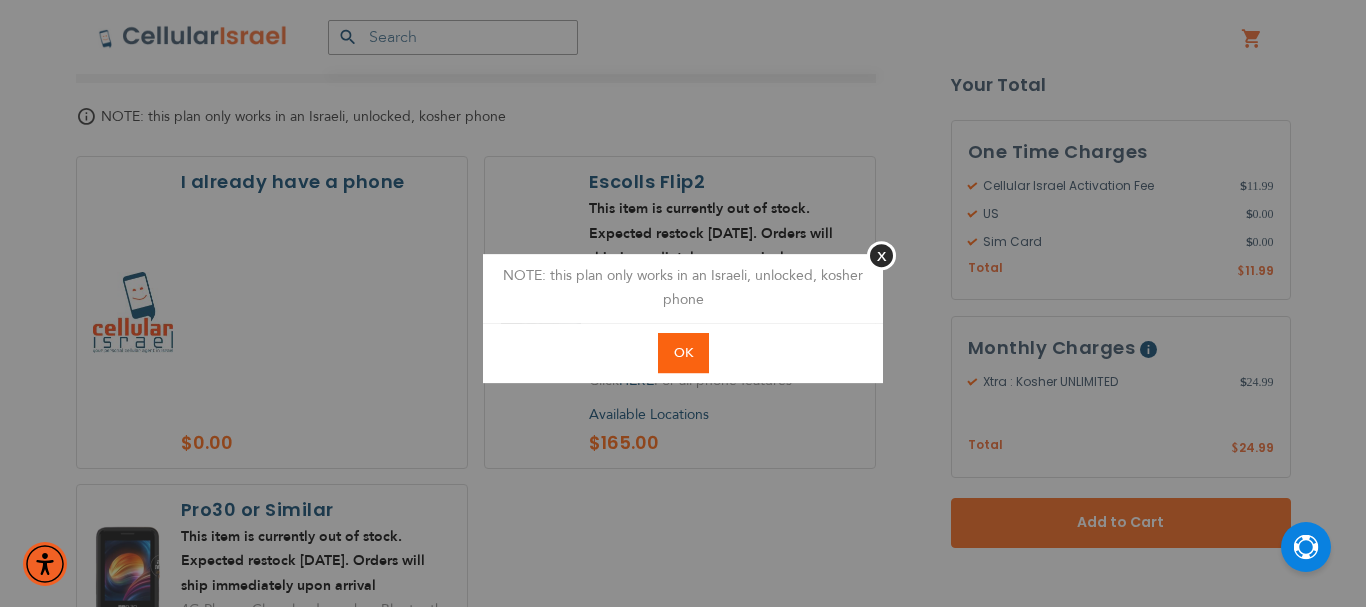 click on "OK" at bounding box center [683, 353] 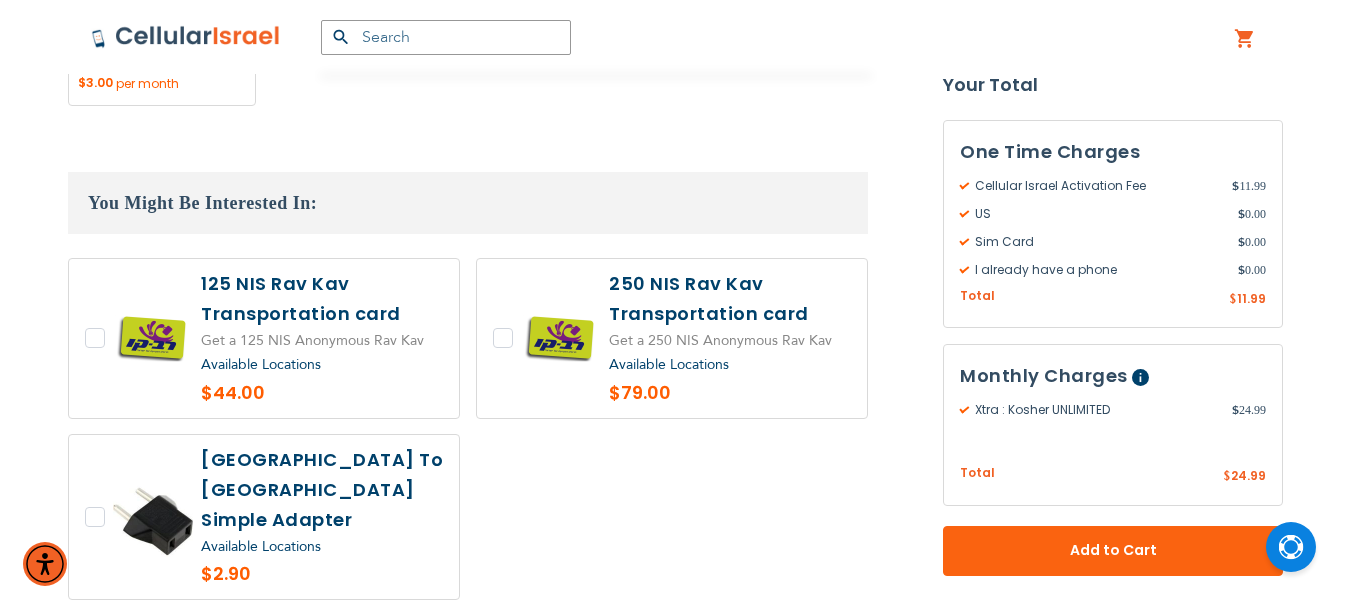 scroll, scrollTop: 3400, scrollLeft: 0, axis: vertical 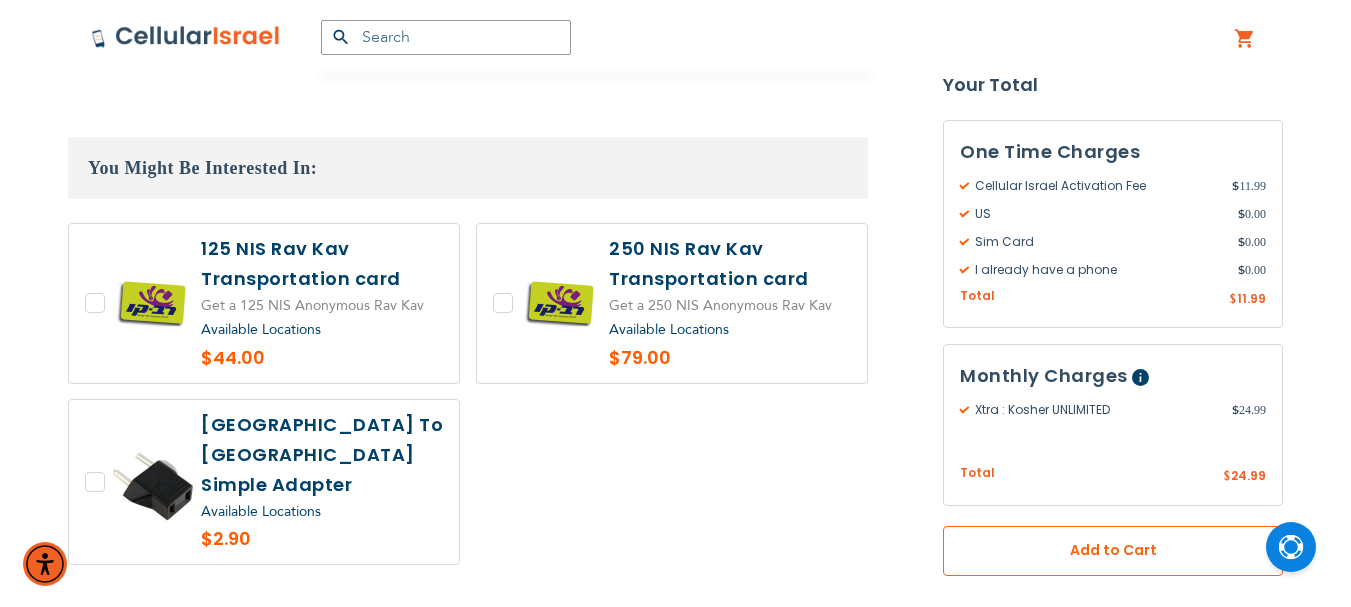 click on "Add to Cart" at bounding box center (1113, 551) 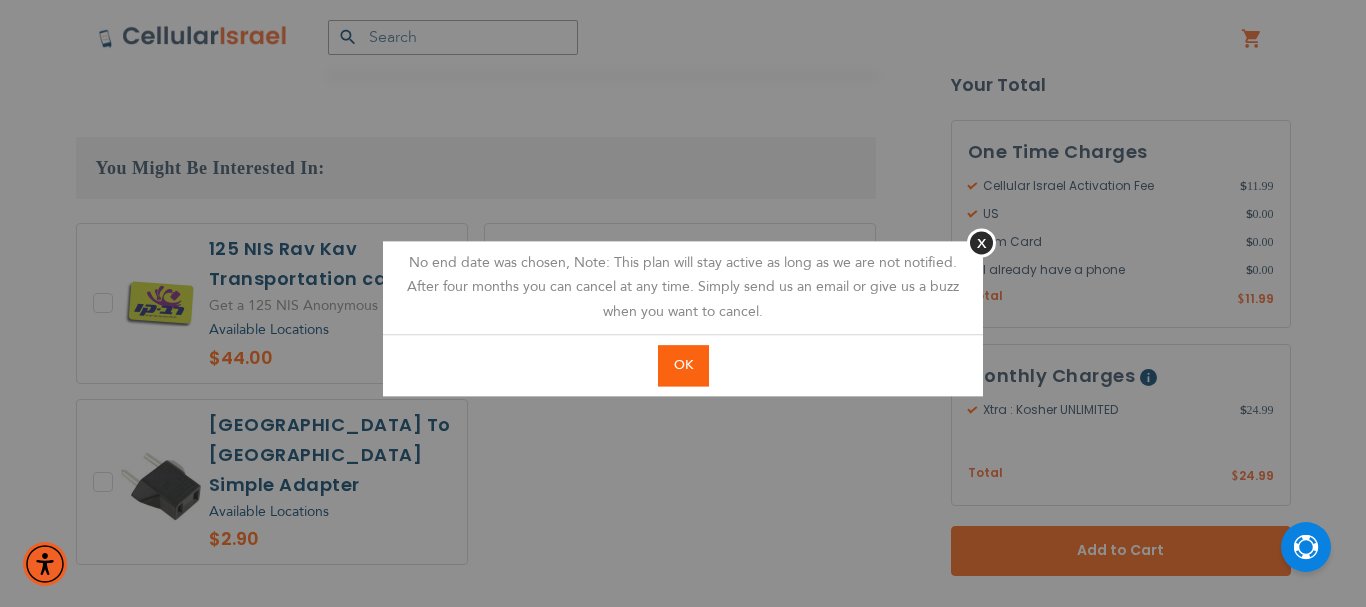 click on "OK" at bounding box center [683, 365] 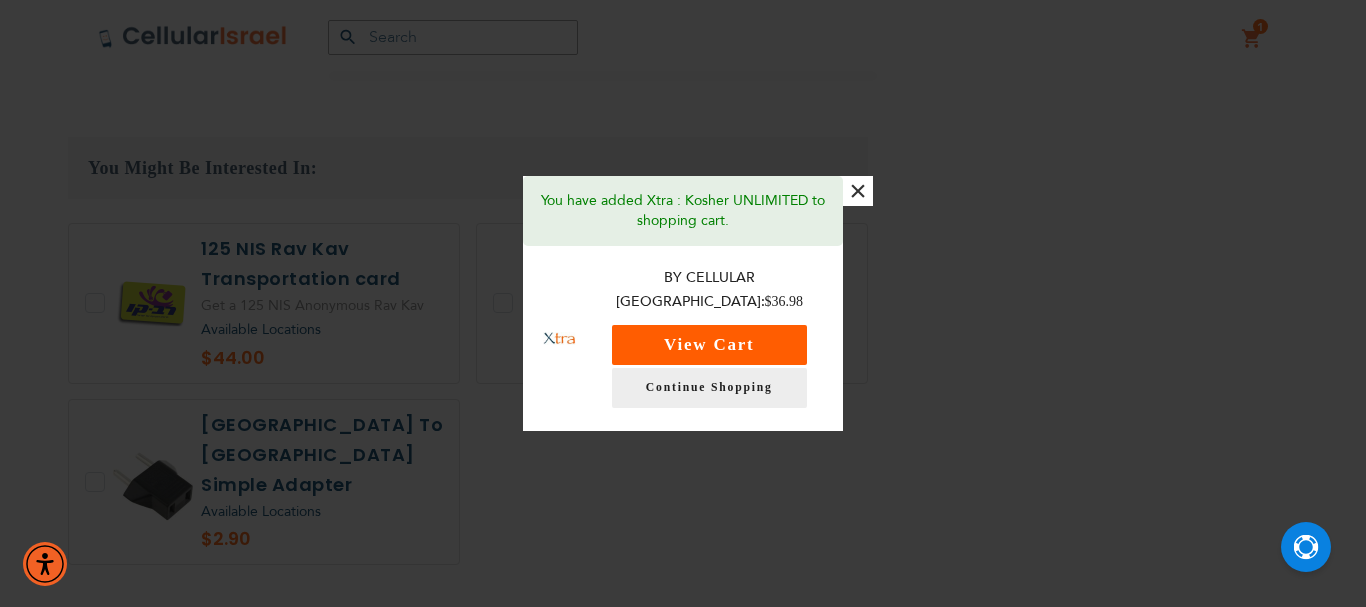 click on "View Cart" at bounding box center (709, 345) 